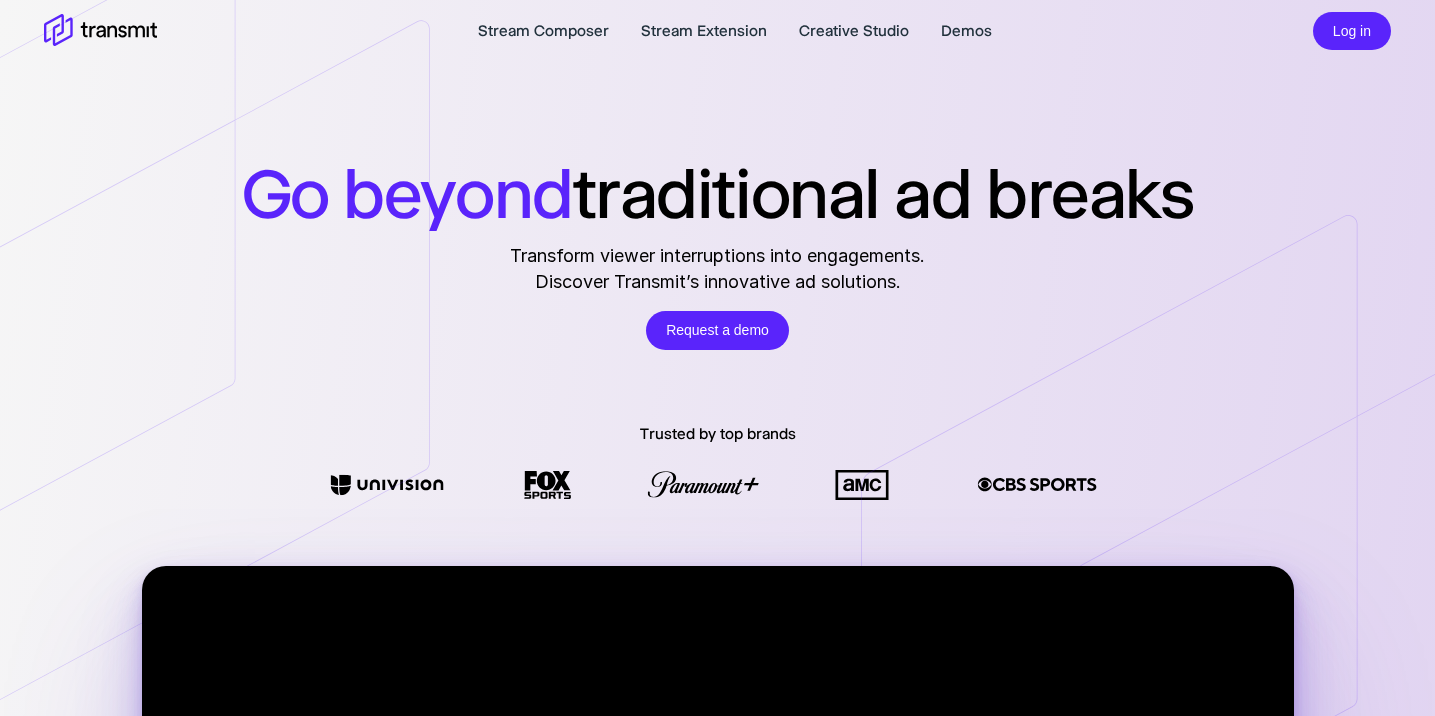 scroll, scrollTop: 0, scrollLeft: 0, axis: both 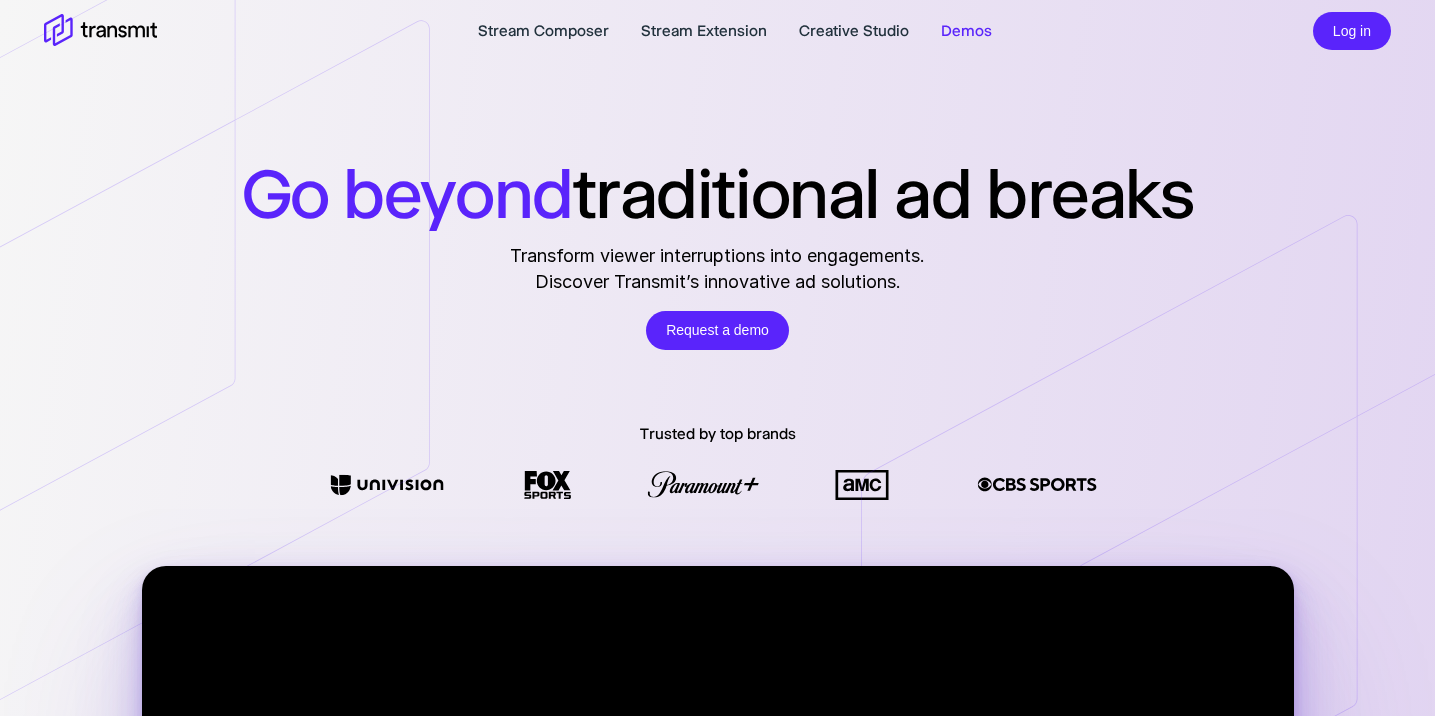 click on "Demos" at bounding box center [966, 31] 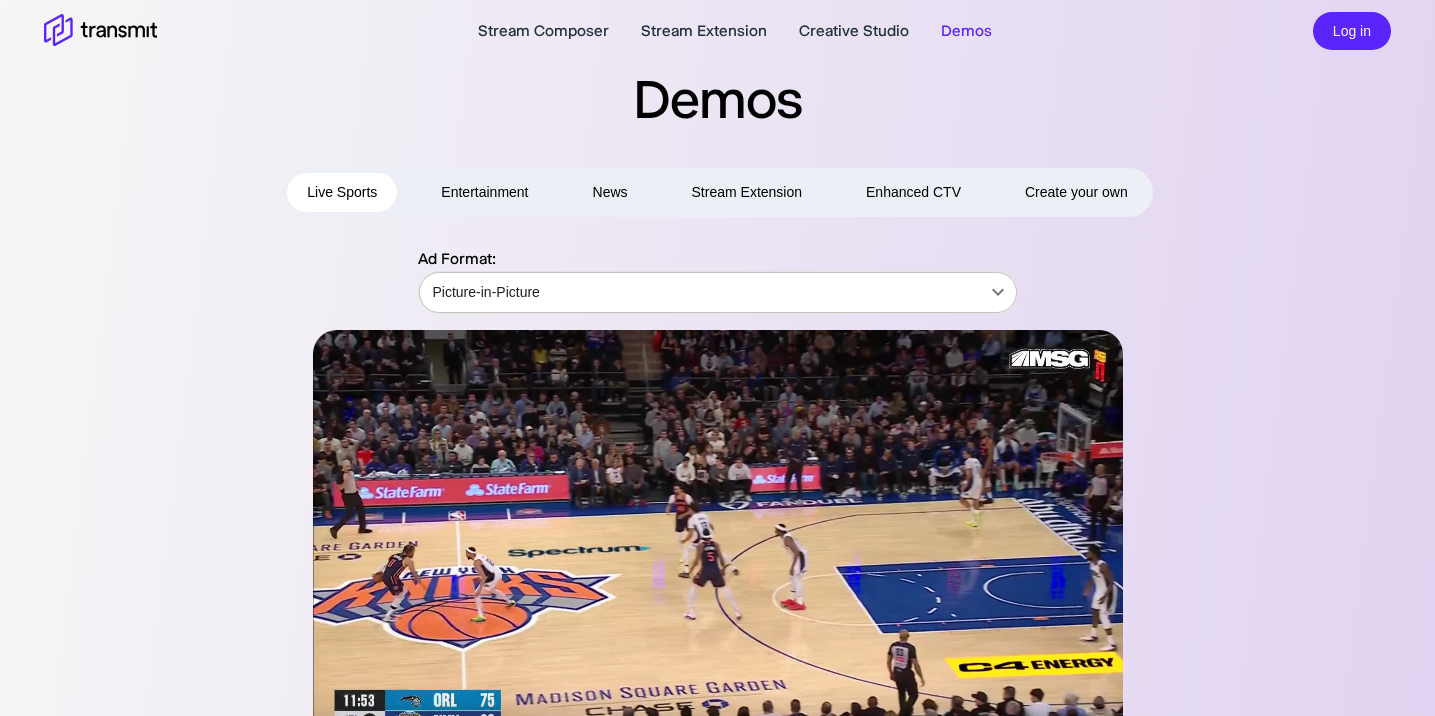 click on "Stream Composer Stream Extension Creative Studio Demos Log in Demos Live Sports Entertainment News Stream Extension Enhanced CTV Create your own Ad Format: Picture-in-Picture Picture-in-Picture ​ Product Stream Composer Stream Extension Creative Studio Demos Careers Press Request a Demo Contact Us Policies Privacy Policy Security Policy Follow Us X Instagram LinkedIn ©  2025  Transmit. All Rights Reserved. Site by   Wheelhouse." at bounding box center [717, 358] 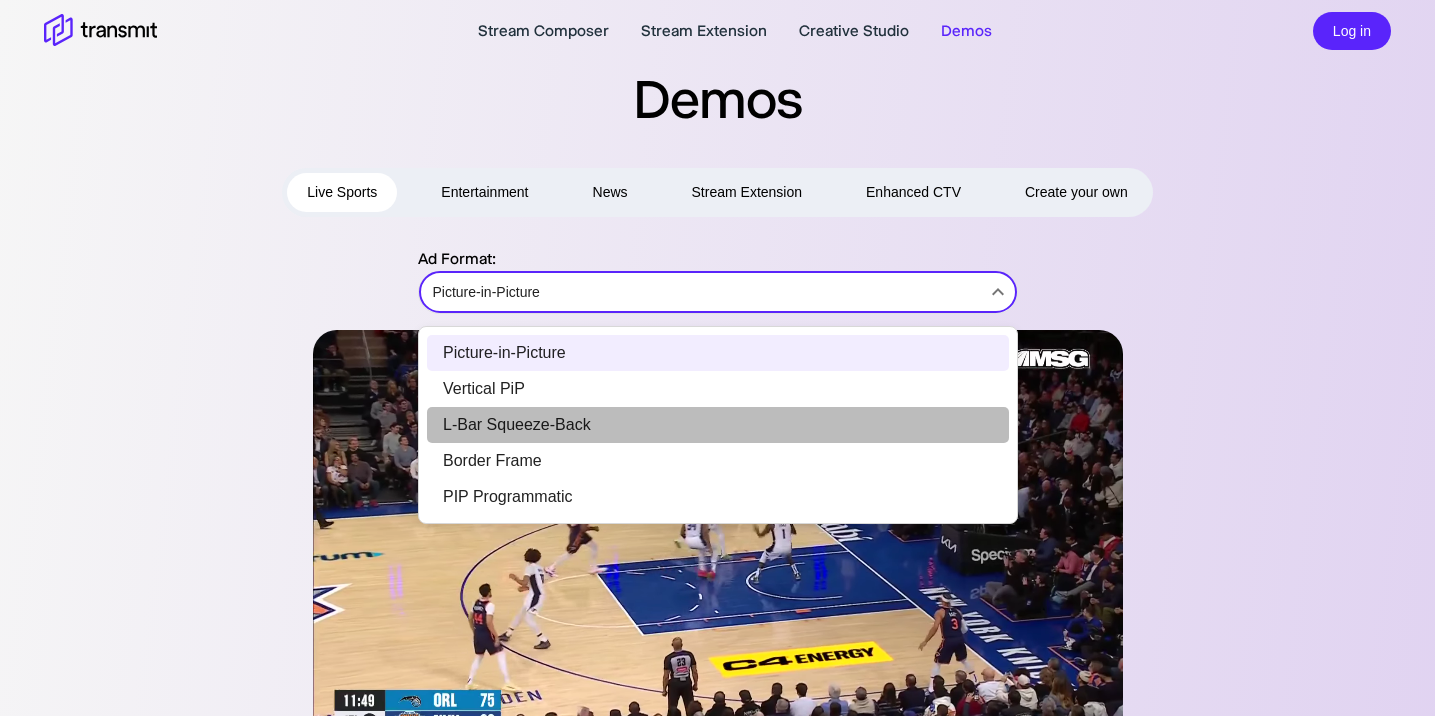 click on "L-Bar Squeeze-Back" at bounding box center [718, 425] 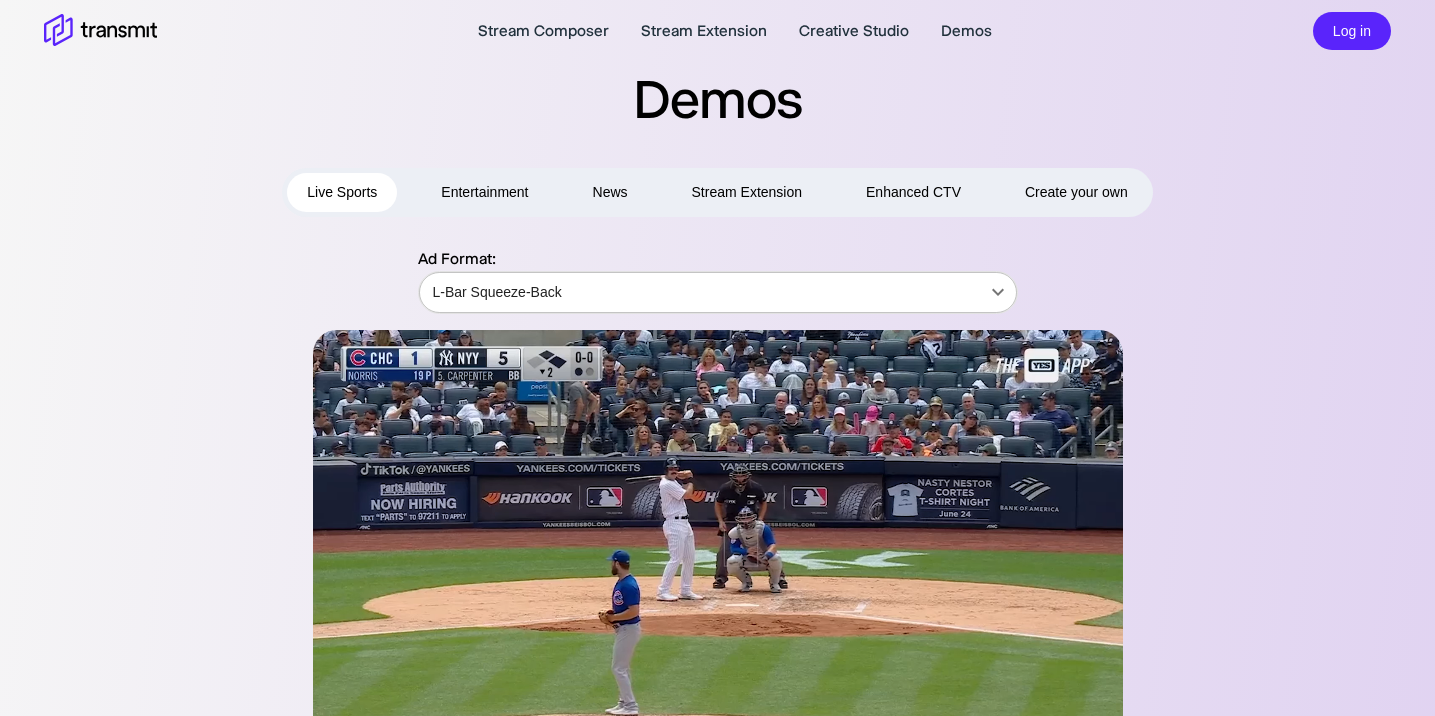 click on "Stream Composer Stream Extension Creative Studio Demos Log in Demos Live Sports Entertainment News Stream Extension Enhanced CTV Create your own Ad Format: L-Bar Squeeze-Back L-Bar Squeeze-Back ​ Product Stream Composer Stream Extension Creative Studio Demos Careers Press Request a Demo Contact Us Policies Privacy Policy Security Policy Follow Us X Instagram LinkedIn © 2025 Transmit. All Rights Reserved. Site by Wheelhouse." at bounding box center [717, 358] 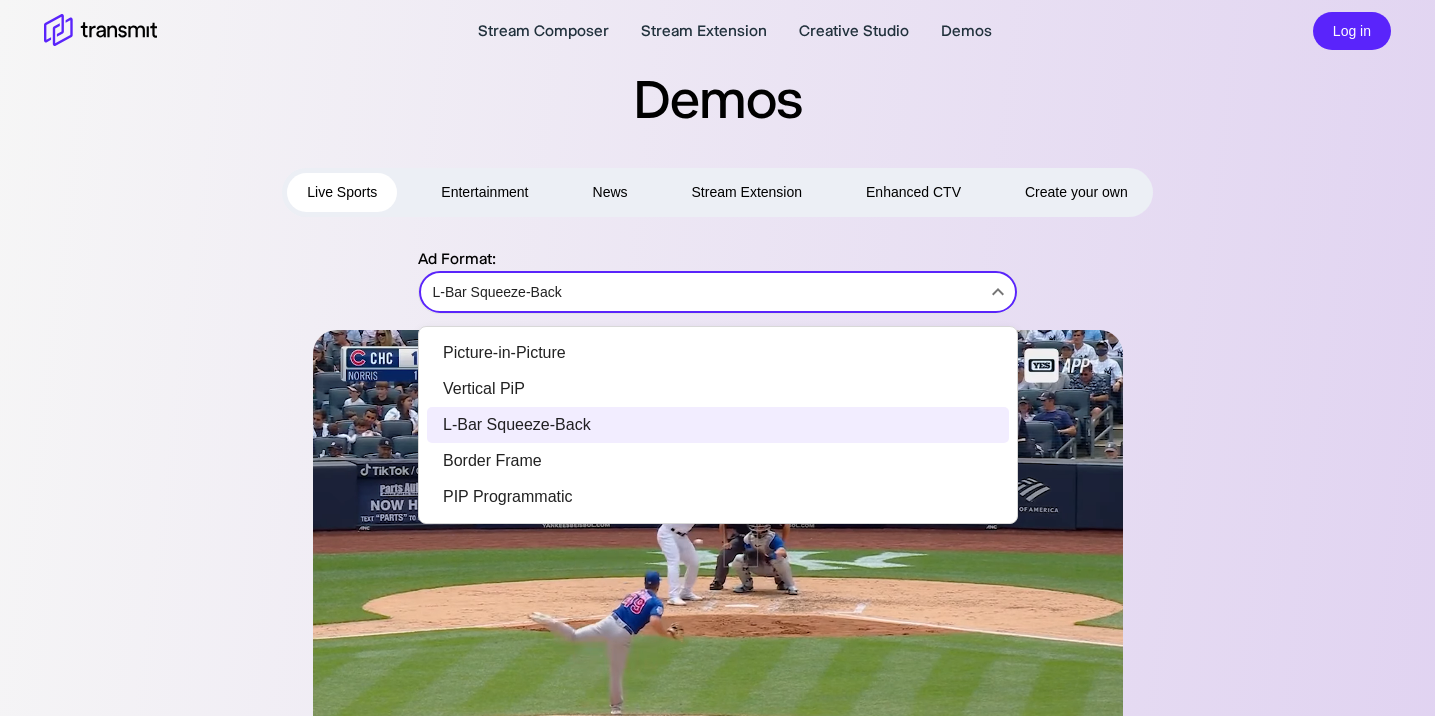 click at bounding box center (717, 358) 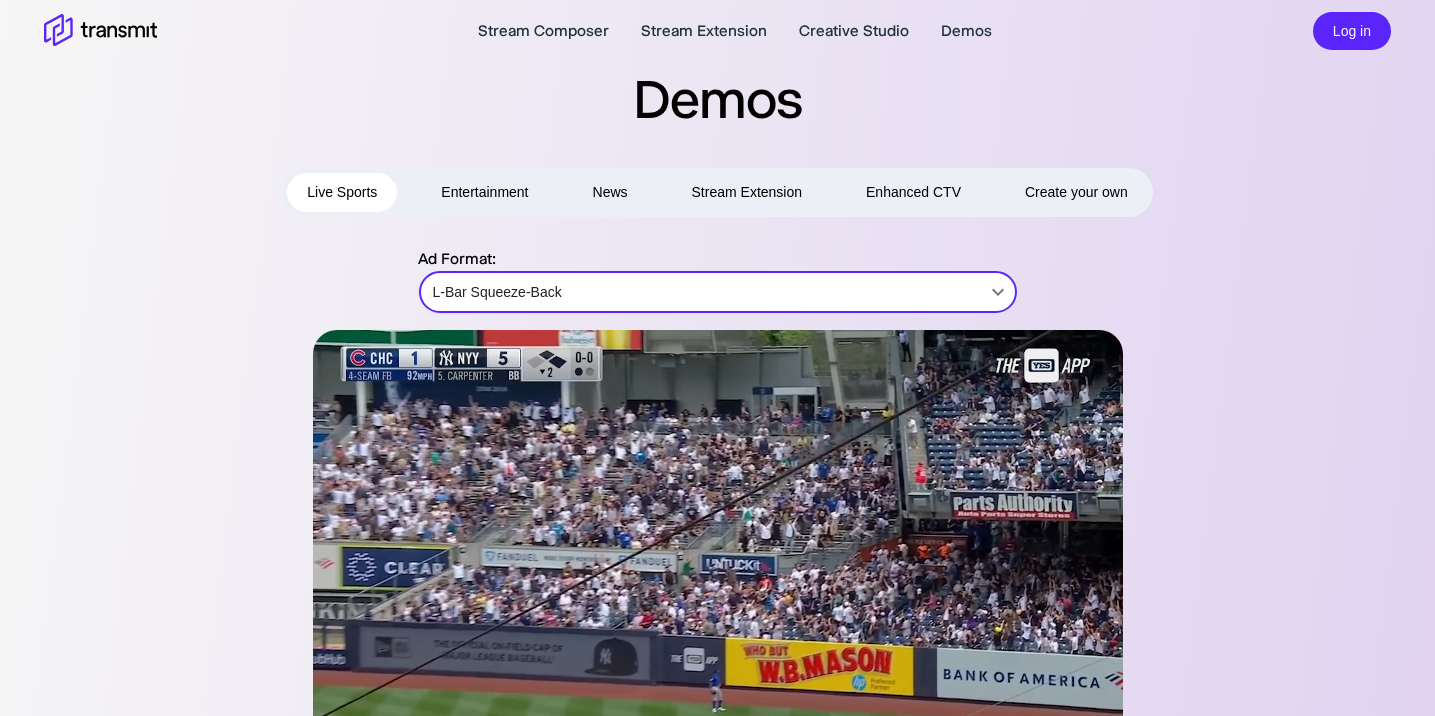 click on "Enhanced CTV" at bounding box center (913, 192) 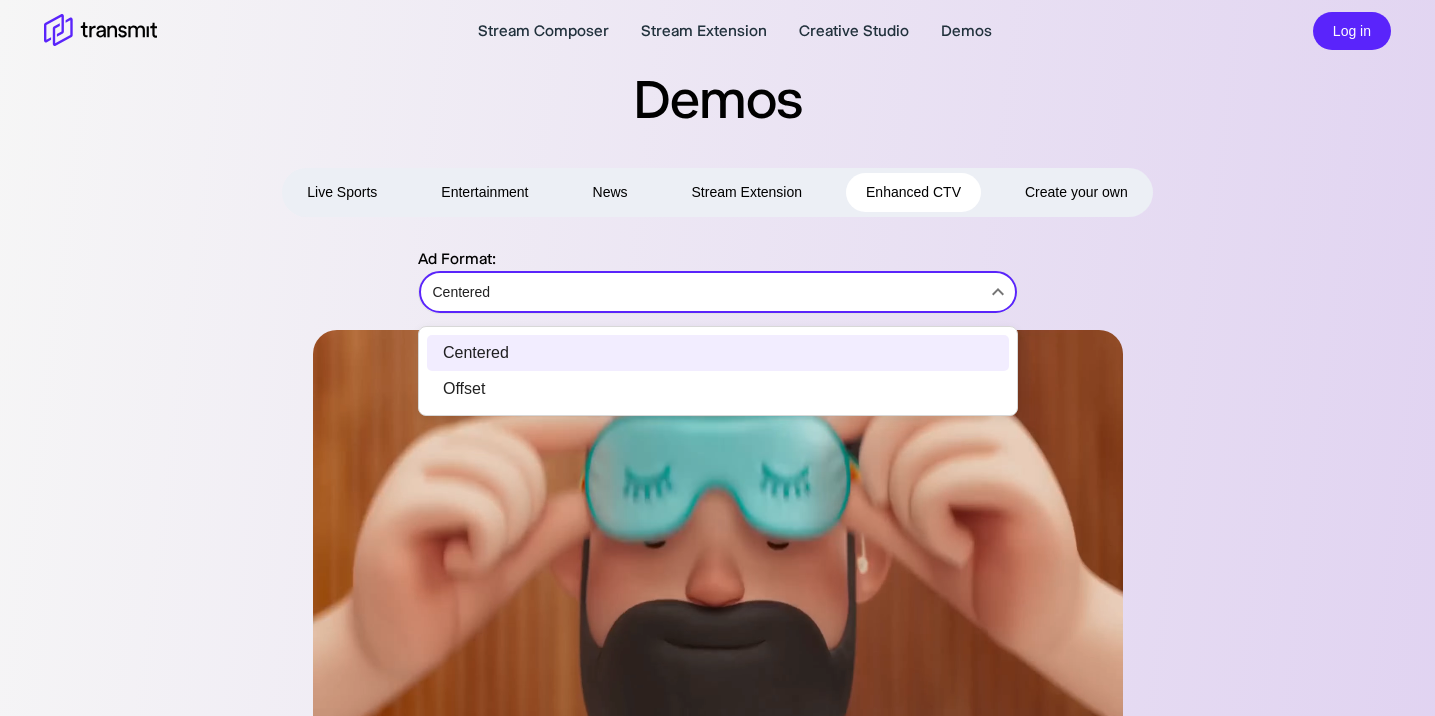 click on "Stream Composer Stream Extension Creative Studio Demos Log in Demos Live Sports Entertainment News Stream Extension Enhanced CTV Create your own Ad Format: Centered Centered ​ Product Stream Composer Stream Extension Creative Studio Demos Careers Press Request a Demo Contact Us Policies Privacy Policy Security Policy Follow Us X Instagram LinkedIn © 2025 Transmit. All Rights Reserved. Site by Wheelhouse.
Centered Offset" at bounding box center (717, 358) 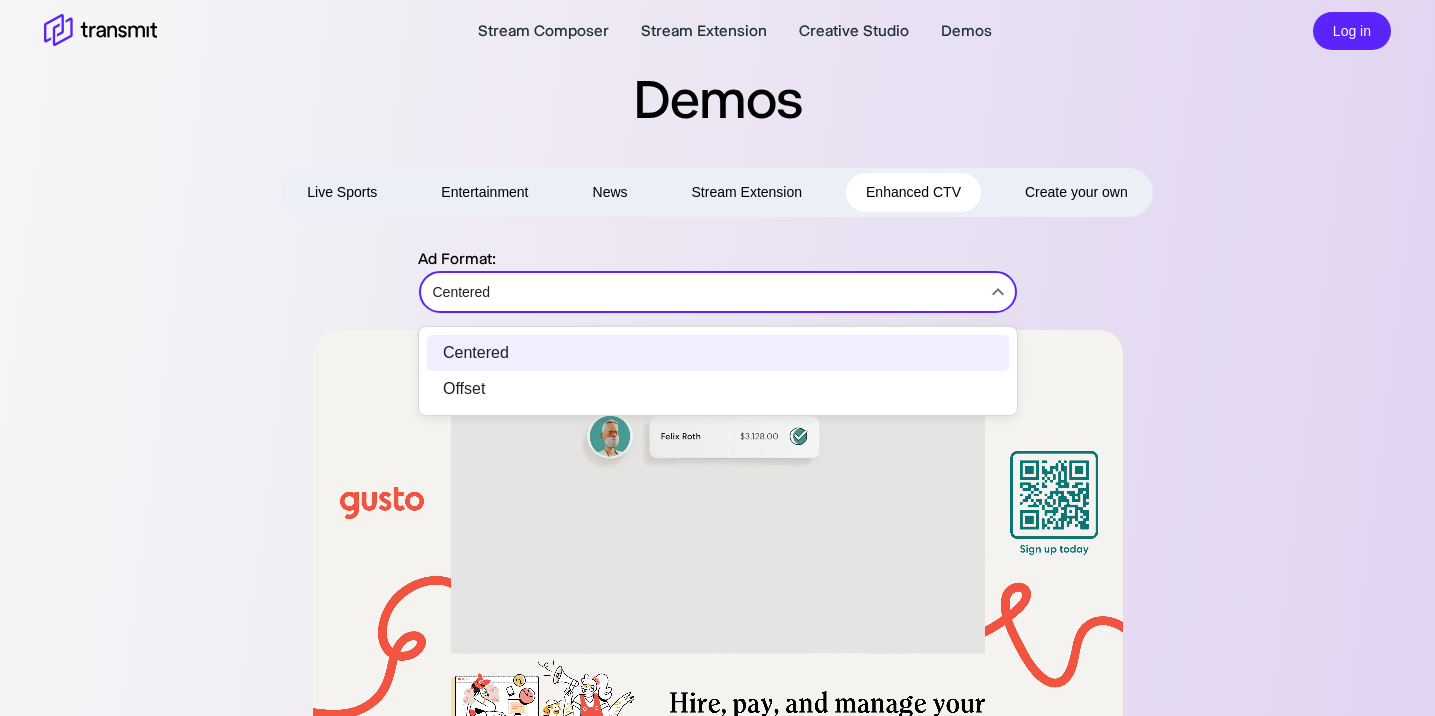 click at bounding box center (717, 358) 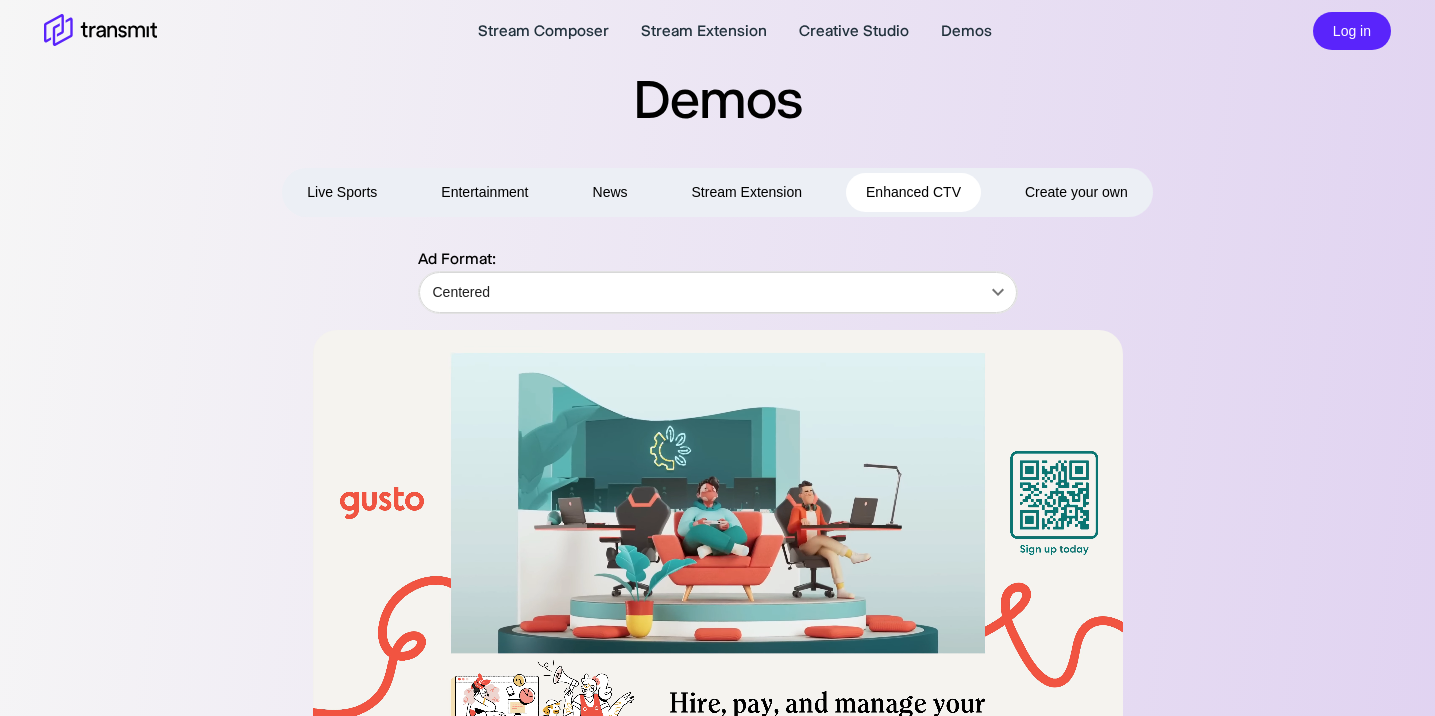 click on "Live Sports" at bounding box center [342, 192] 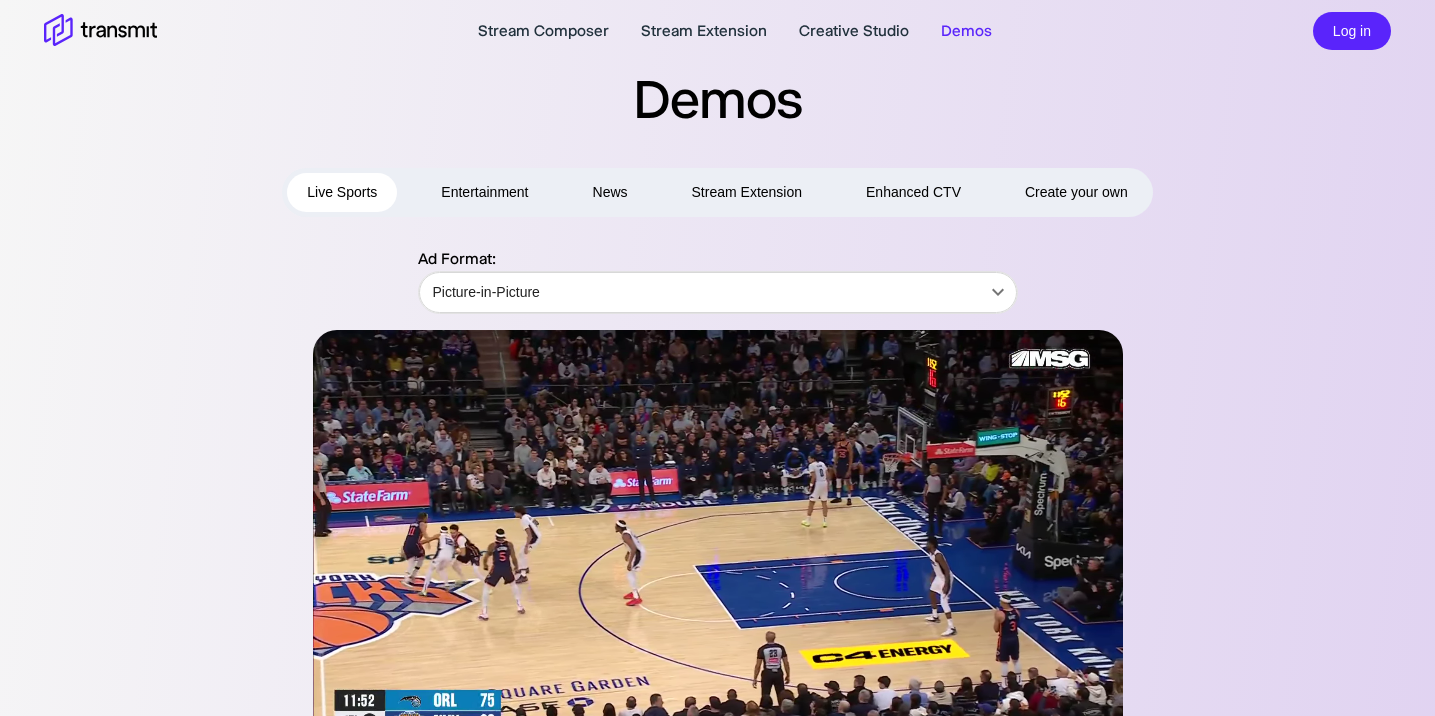click on "News" at bounding box center (610, 192) 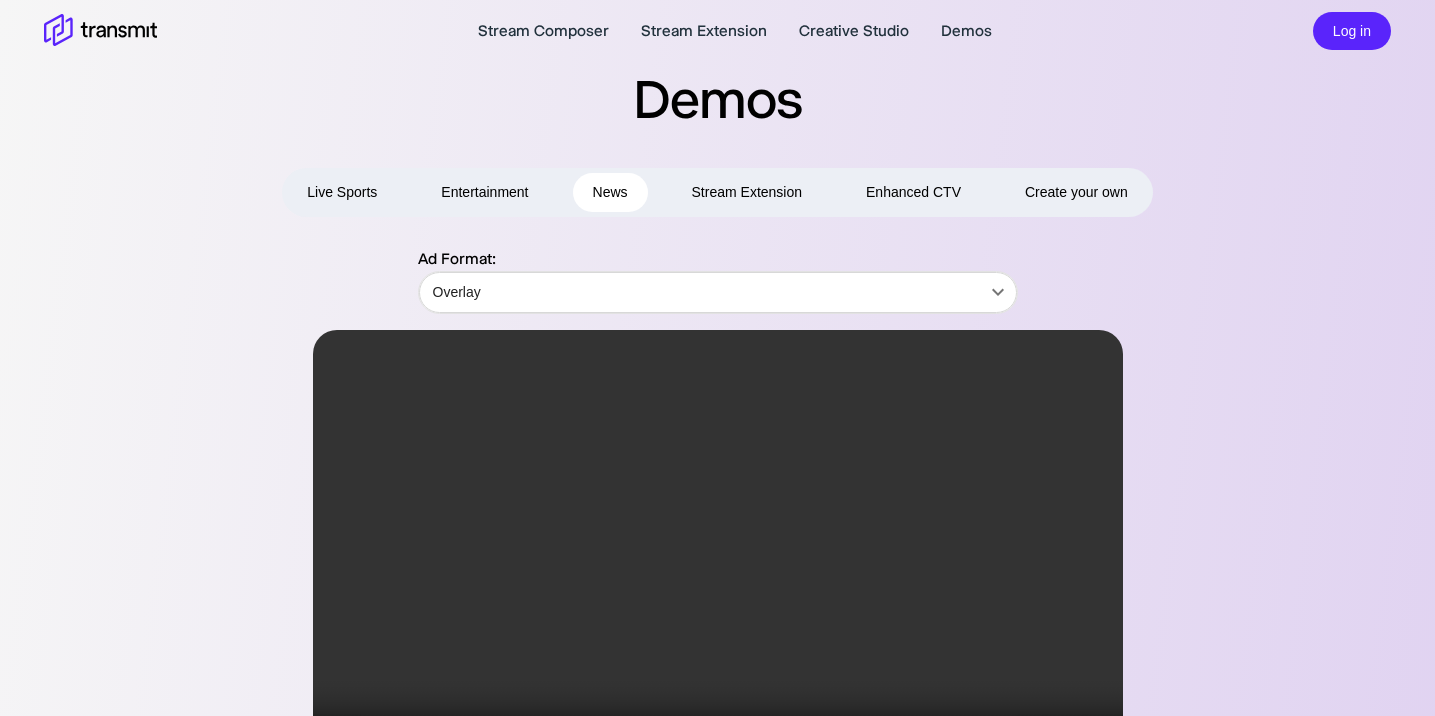 click on "Stream Extension" at bounding box center [747, 192] 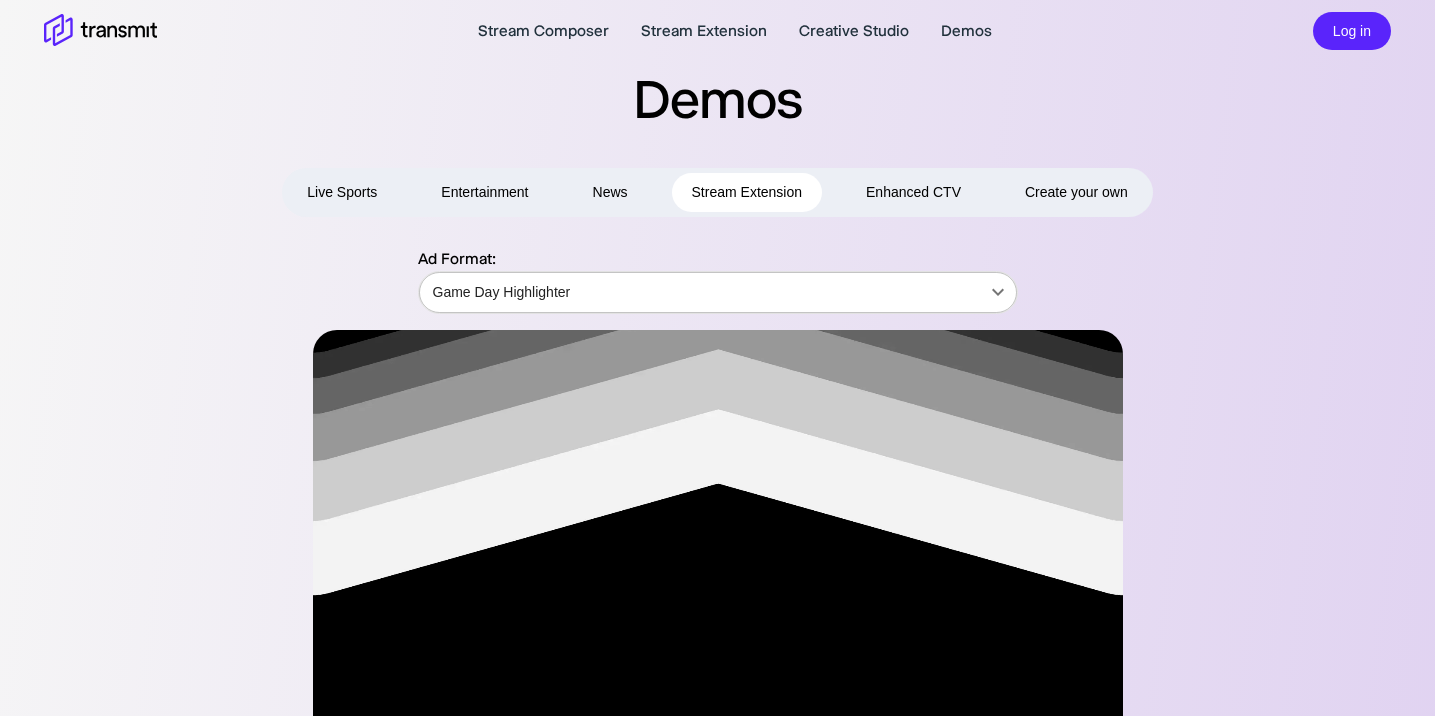 click on "Stream Composer Stream Extension Creative Studio Demos Log in Demos Live Sports Entertainment News Stream Extension Enhanced CTV Create your own Ad Format: Game Day Highlighter Game Day Highlighter ​ Product Stream Composer Stream Extension Creative Studio Demos Careers Press Request a Demo Contact Us Policies Privacy Policy Security Policy Follow Us X Instagram LinkedIn © 2025 Transmit. All Rights Reserved. Site by Wheelhouse." at bounding box center [717, 358] 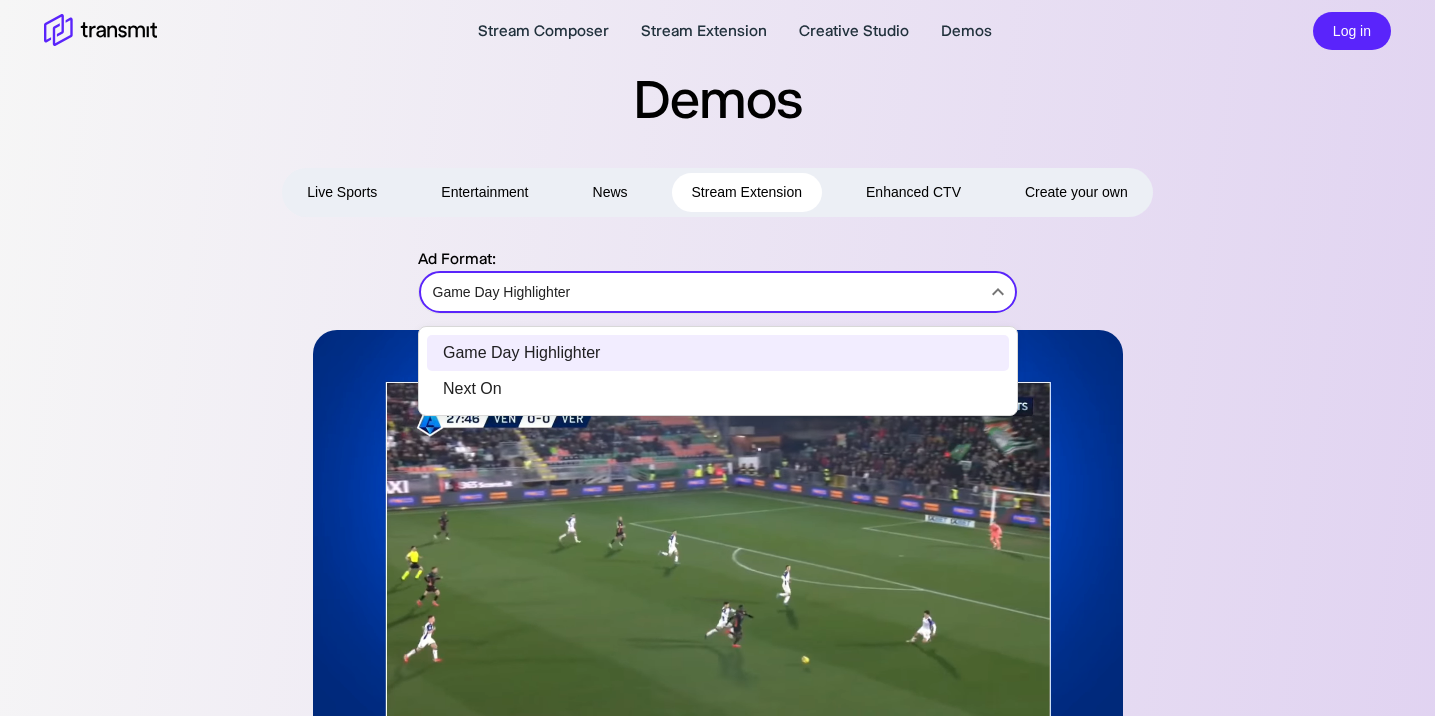 click at bounding box center [717, 358] 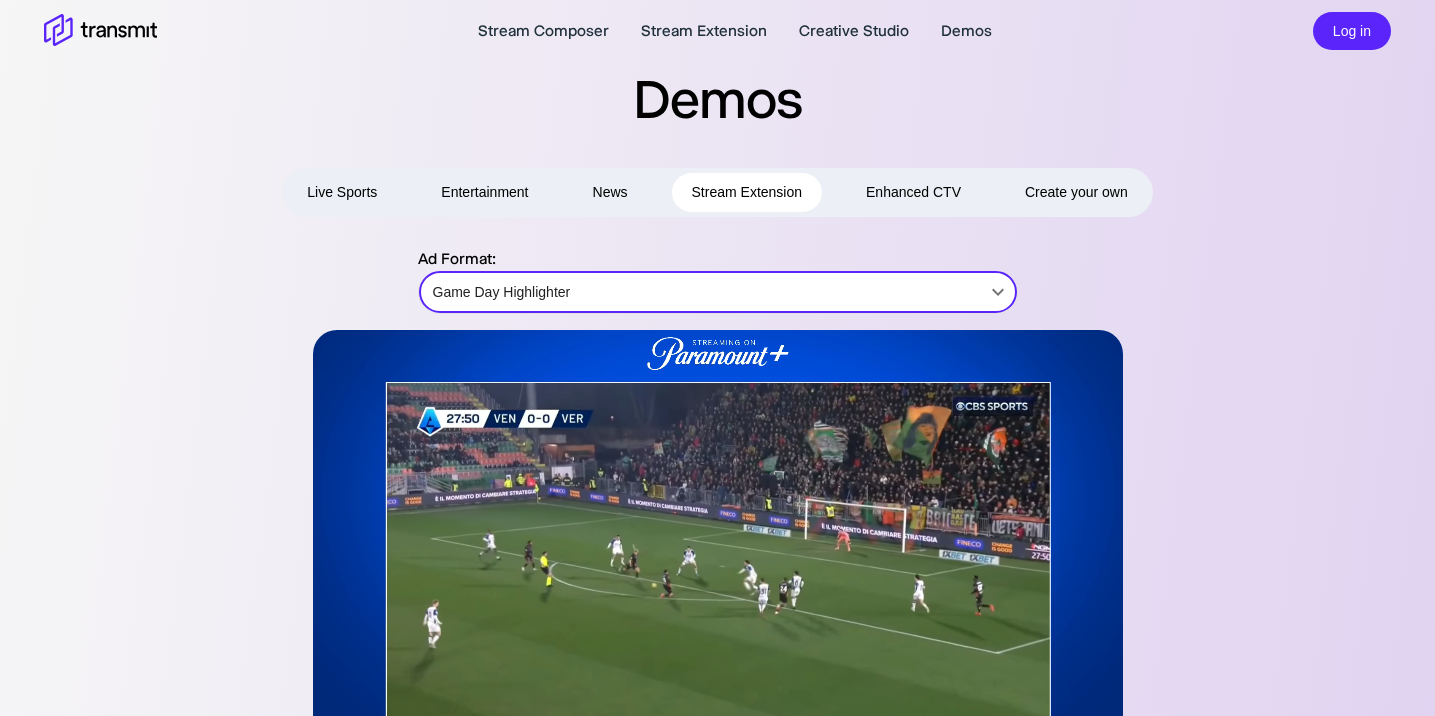 click on "Entertainment" at bounding box center (484, 192) 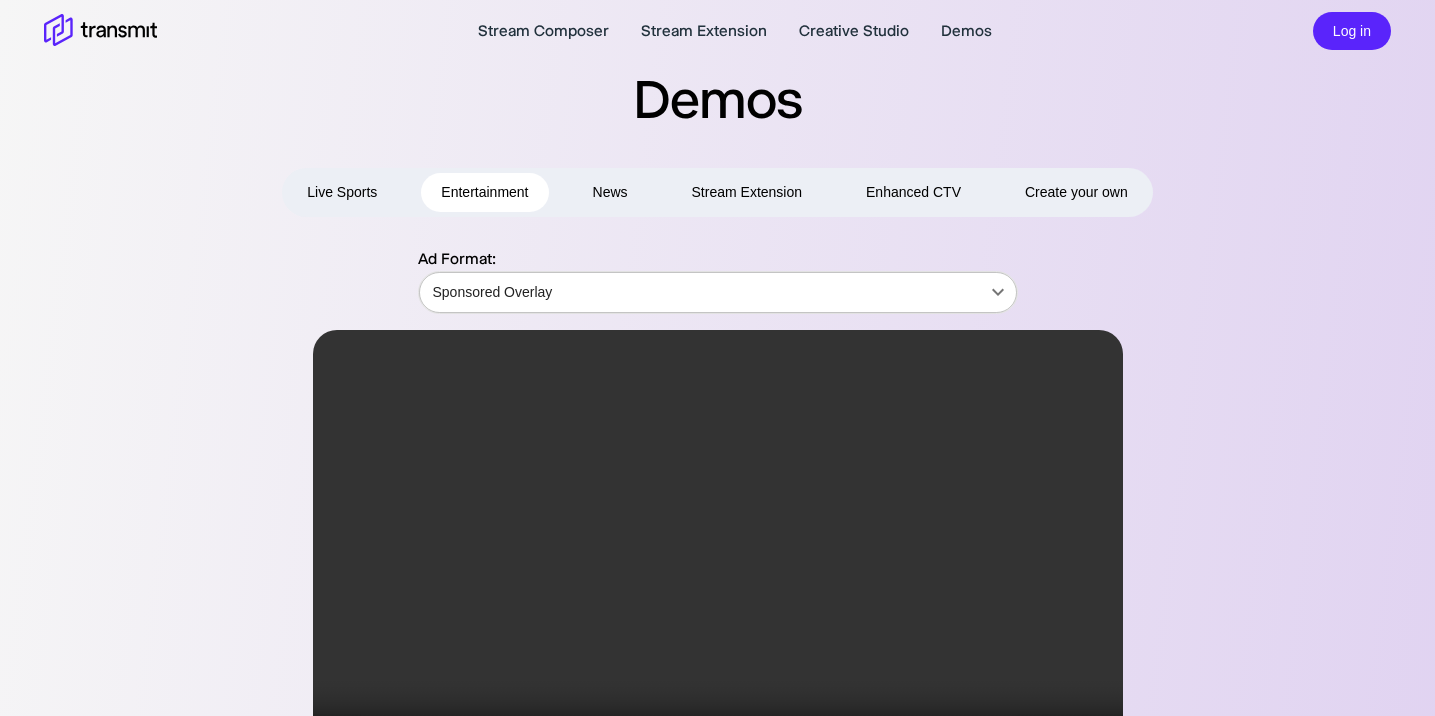 click on "Stream Composer Stream Extension Creative Studio Demos Log in Demos Live Sports Entertainment News Stream Extension Enhanced CTV Create your own Ad Format: Sponsored Overlay Sponsored Overlay ​ Product Stream Composer Stream Extension Creative Studio Demos Careers Press Request a Demo Contact Us Policies Privacy Policy Security Policy Follow Us X Instagram LinkedIn © 2025 Transmit. All Rights Reserved. Site by Wheelhouse." at bounding box center [717, 358] 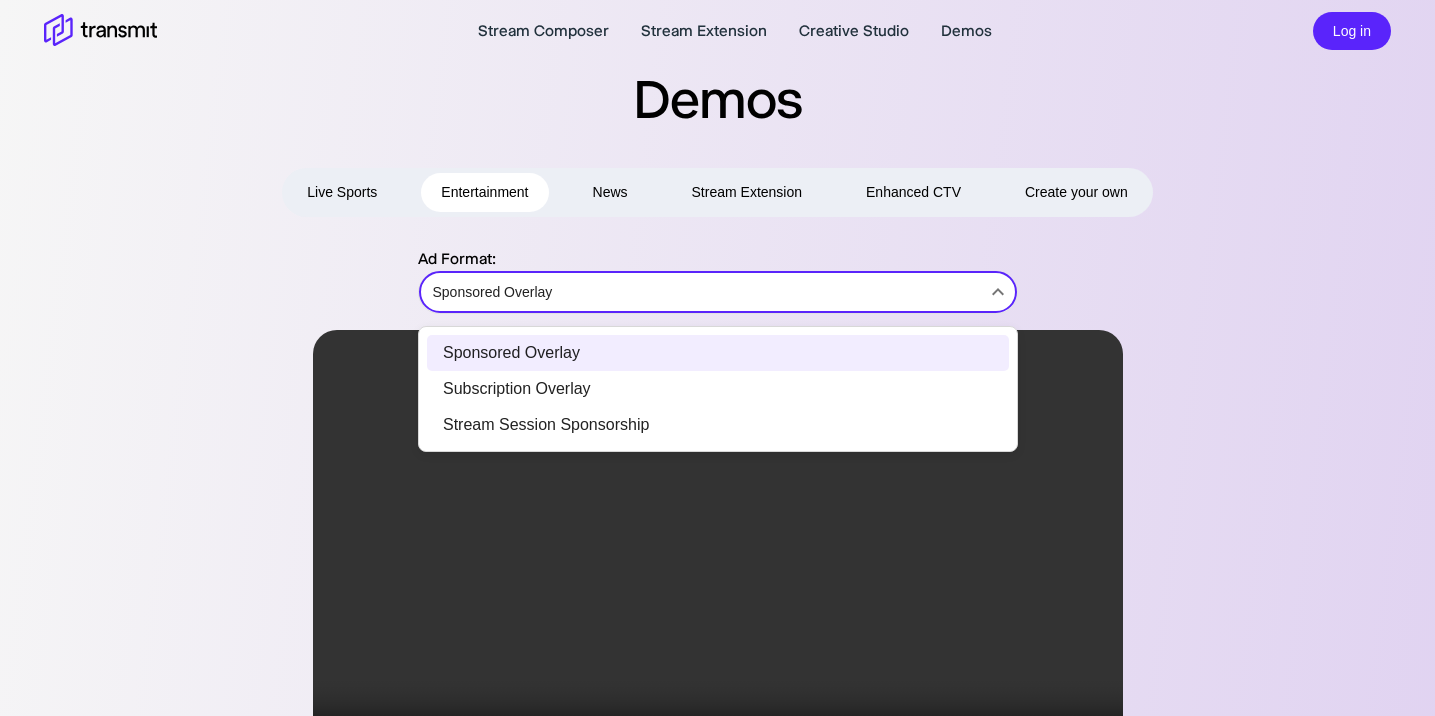click at bounding box center [717, 358] 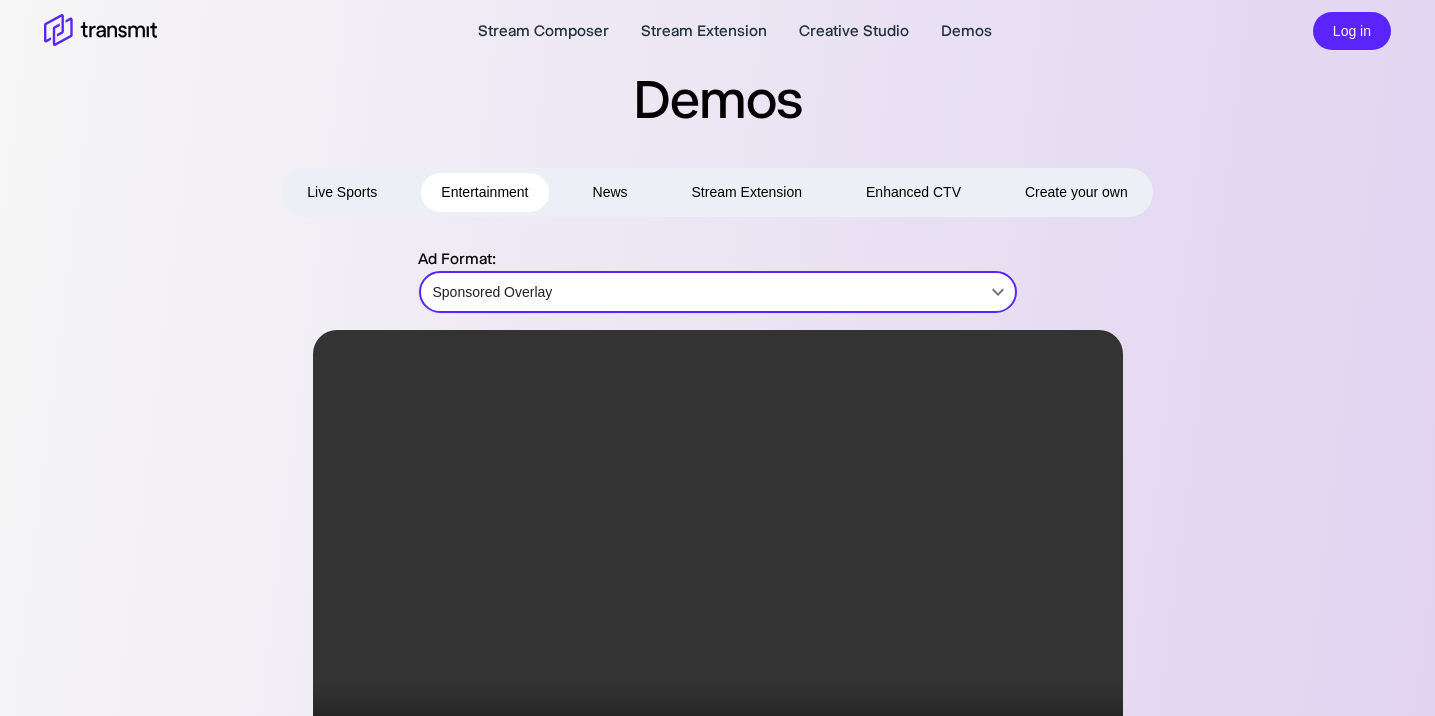 click on "Live Sports" at bounding box center [342, 192] 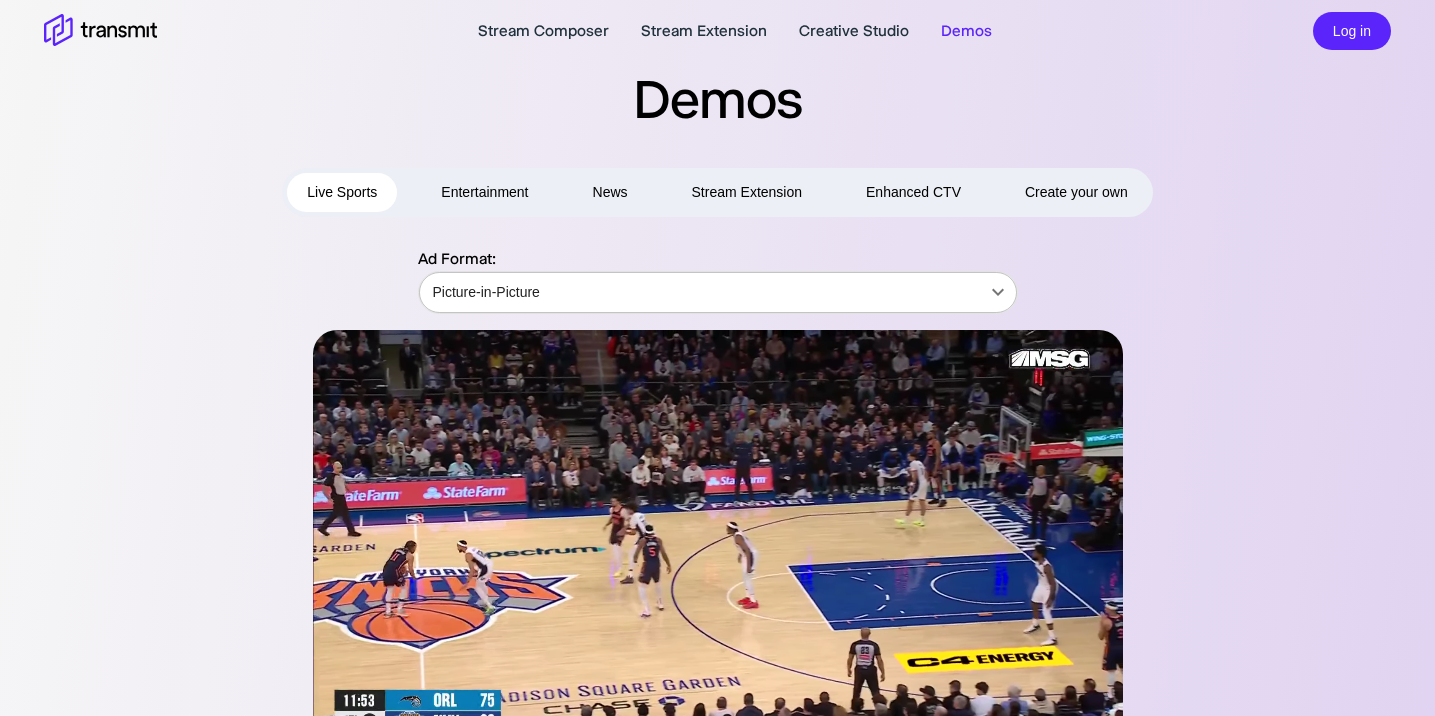 click on "Stream Composer Stream Extension Creative Studio Demos Log in Demos Live Sports Entertainment News Stream Extension Enhanced CTV Create your own Ad Format: Picture-in-Picture Picture-in-Picture ​ Product Stream Composer Stream Extension Creative Studio Demos Careers Press Request a Demo Contact Us Policies Privacy Policy Security Policy Follow Us X Instagram LinkedIn ©  2025  Transmit. All Rights Reserved. Site by   Wheelhouse." at bounding box center (717, 358) 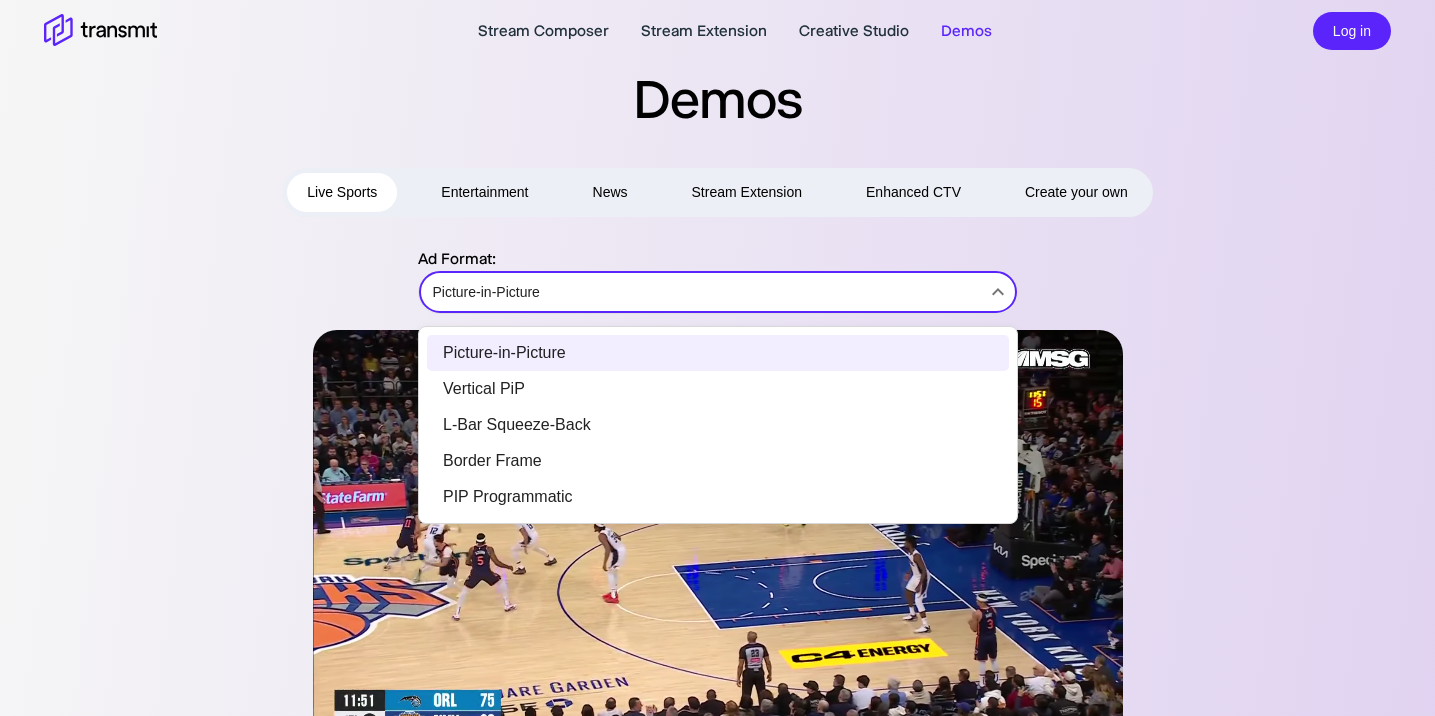 click at bounding box center (717, 358) 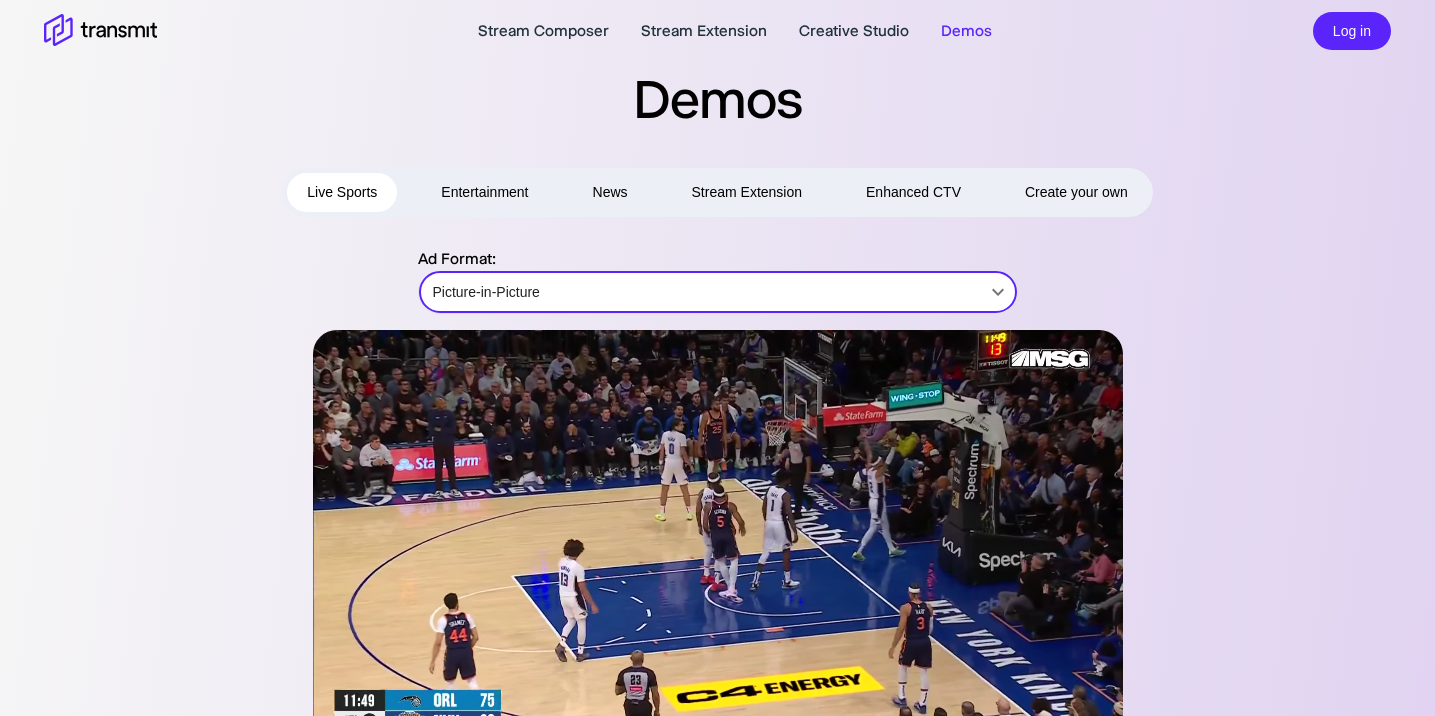 click on "Stream Extension" at bounding box center [747, 192] 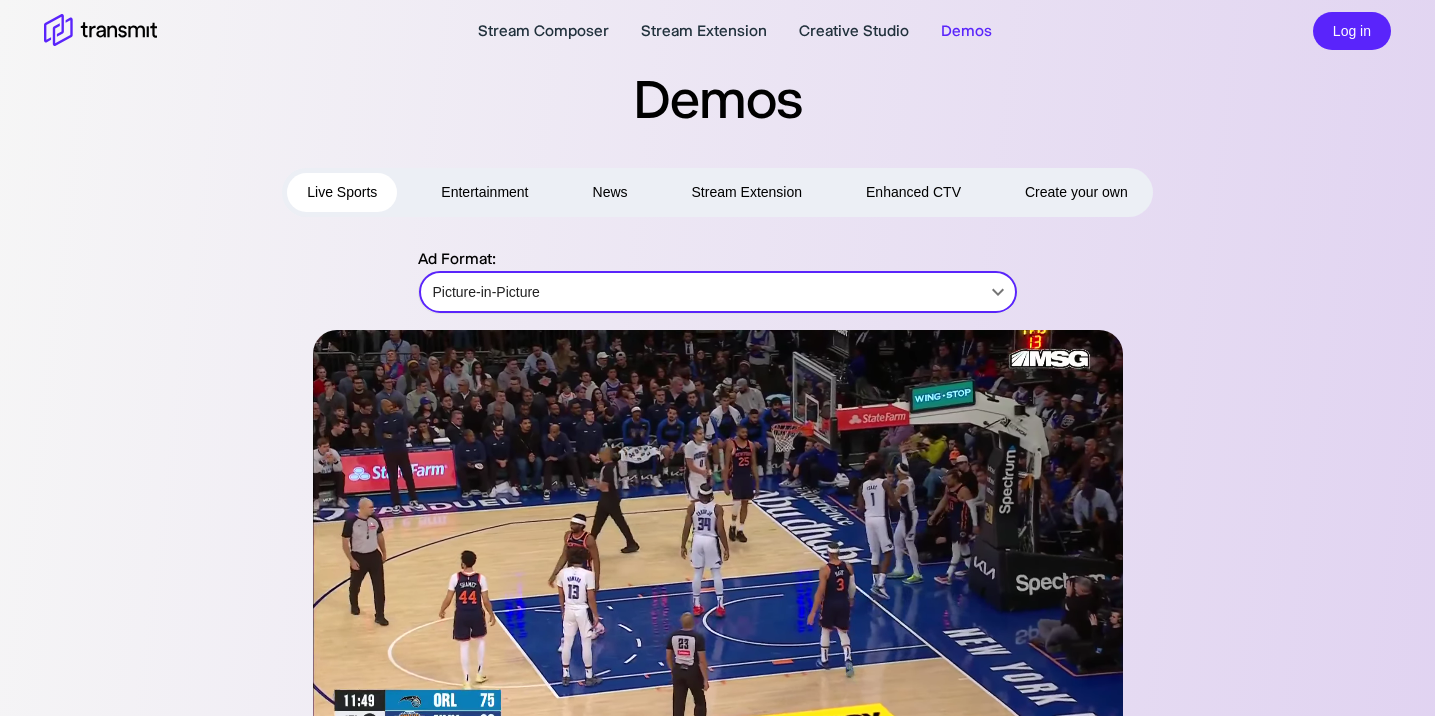 type on "Game Day Highlighter" 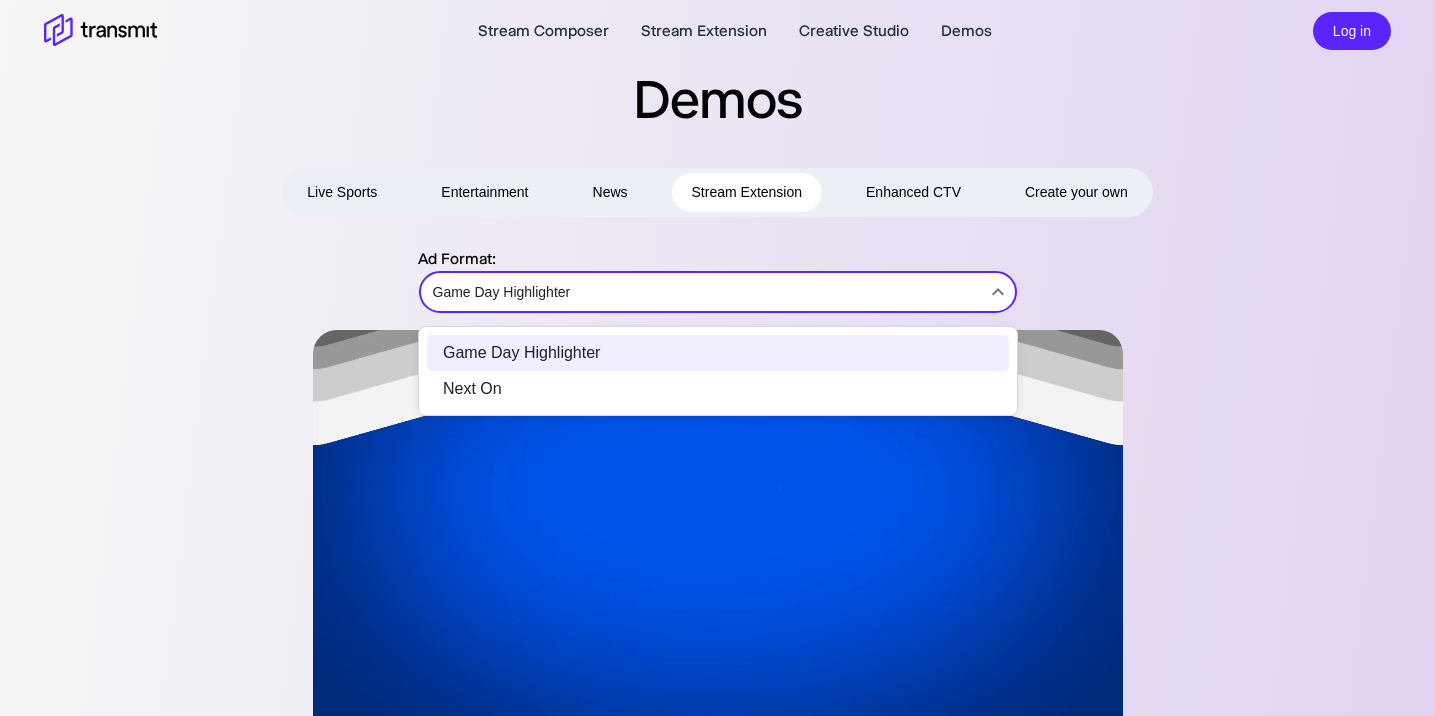 click on "Stream Composer Stream Extension Creative Studio Demos Log in Demos Live Sports Entertainment News Stream Extension Enhanced CTV Create your own Ad Format: Game Day Highlighter Game Day Highlighter ​ Product Stream Composer Stream Extension Creative Studio Demos Careers Press Request a Demo Contact Us Policies Privacy Policy Security Policy Follow Us X Instagram LinkedIn © 2025 Transmit. All Rights Reserved. Site by Wheelhouse.
Game Day Highlighter Next On" at bounding box center [717, 358] 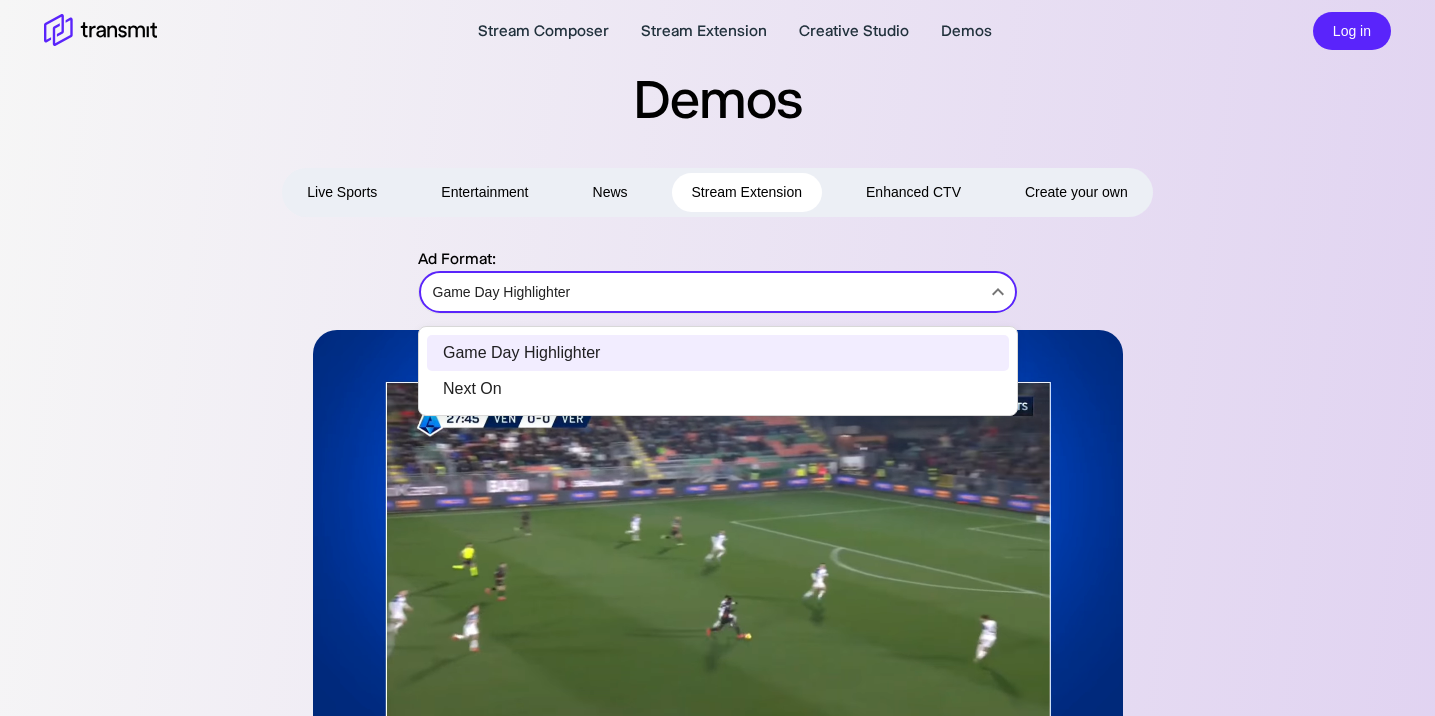 click at bounding box center [717, 358] 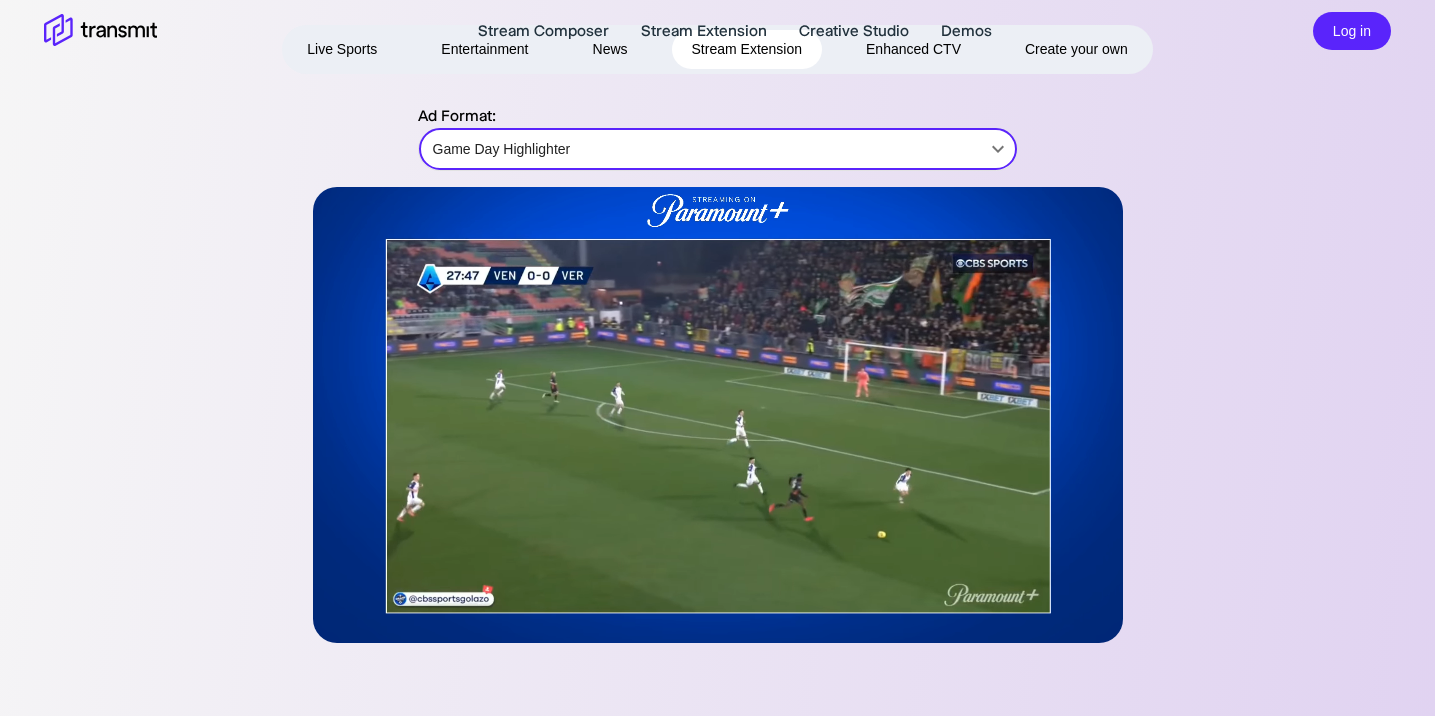 scroll, scrollTop: 0, scrollLeft: 0, axis: both 